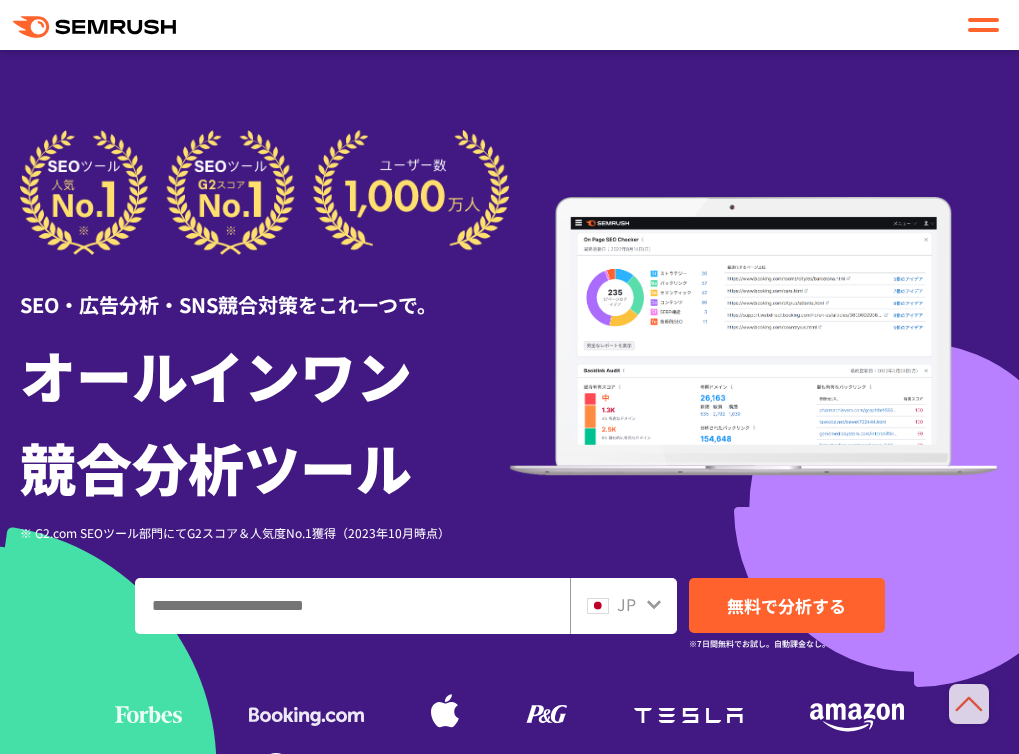 scroll, scrollTop: 916, scrollLeft: 0, axis: vertical 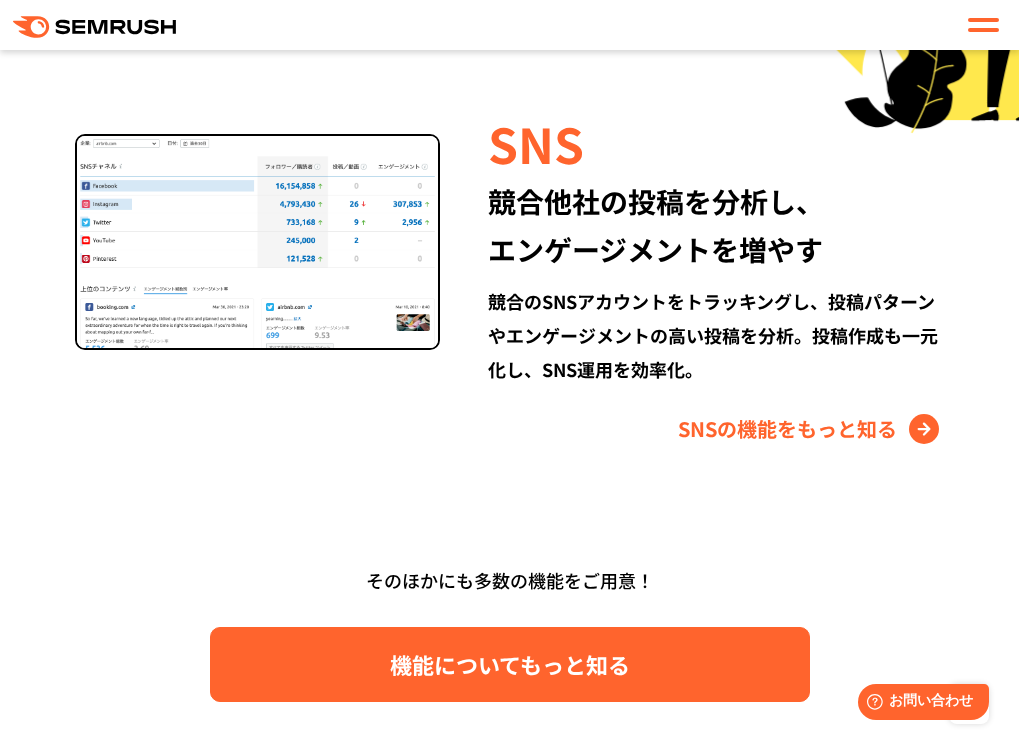 click on "機能についてもっと知る" at bounding box center [510, 664] 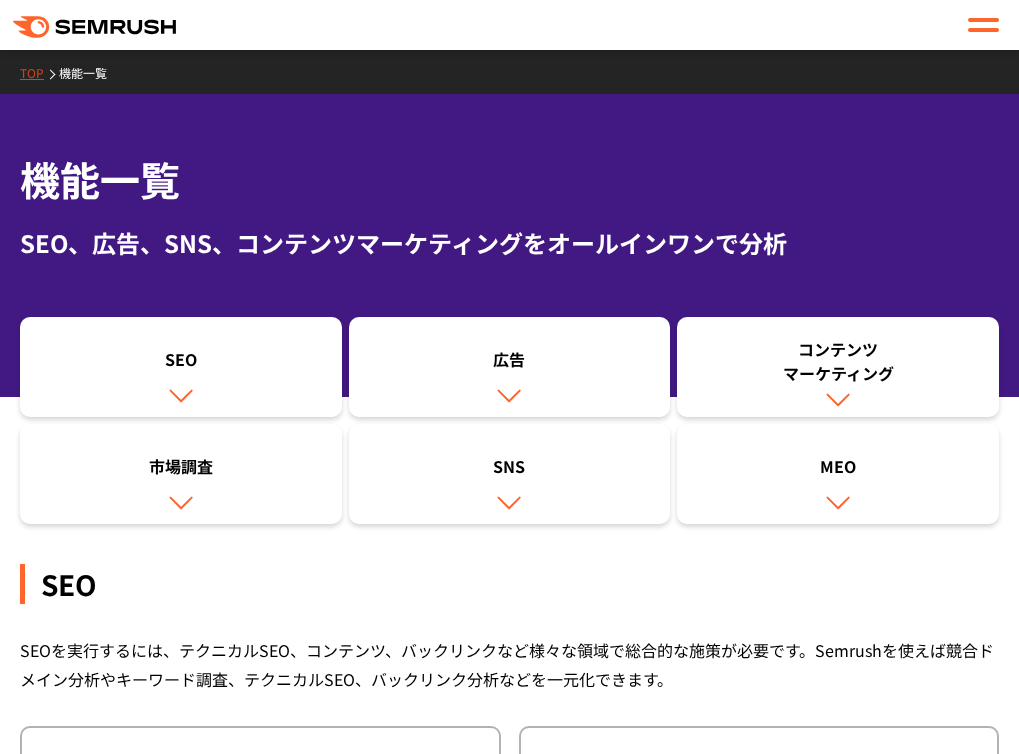 scroll, scrollTop: 458, scrollLeft: 0, axis: vertical 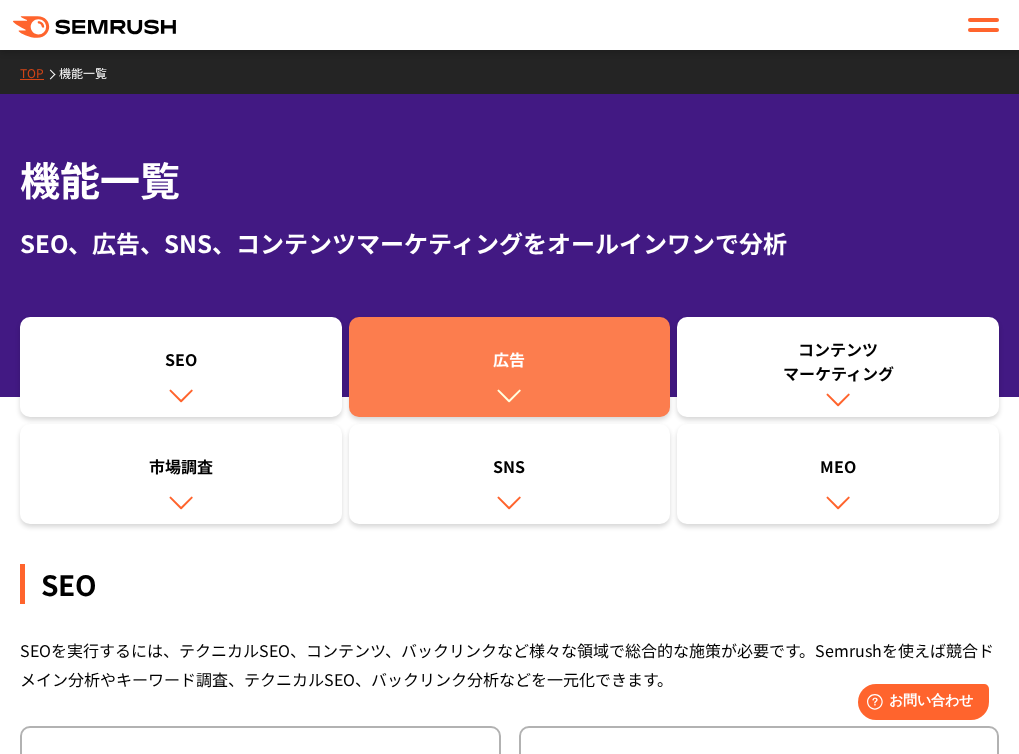 click at bounding box center (509, 395) 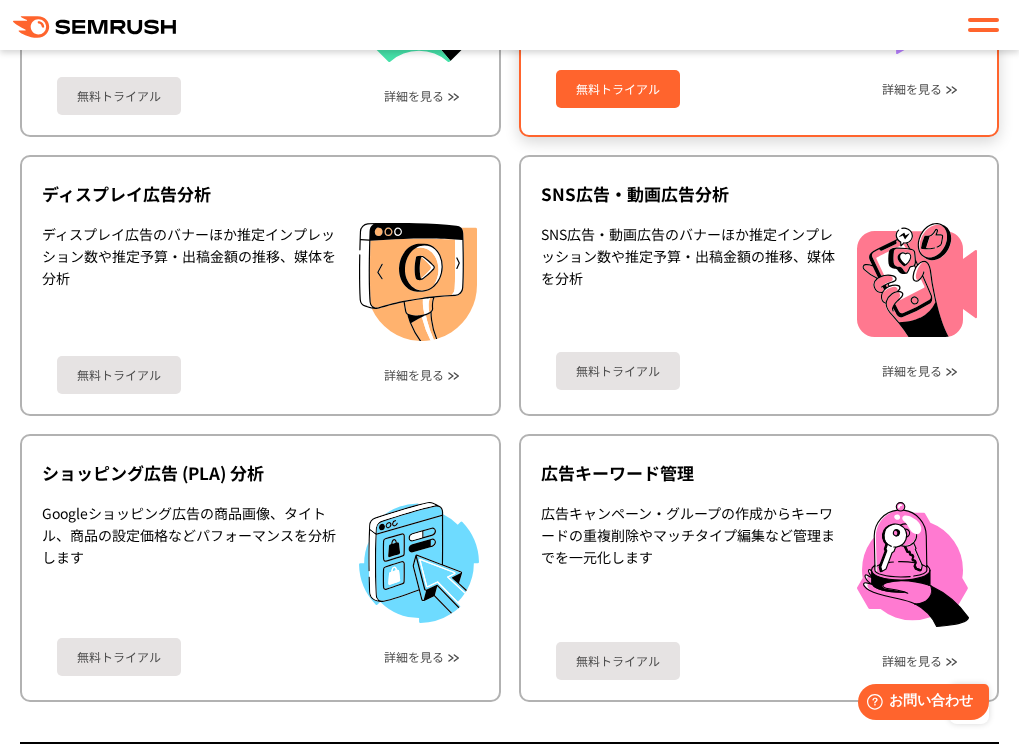 scroll, scrollTop: 2796, scrollLeft: 0, axis: vertical 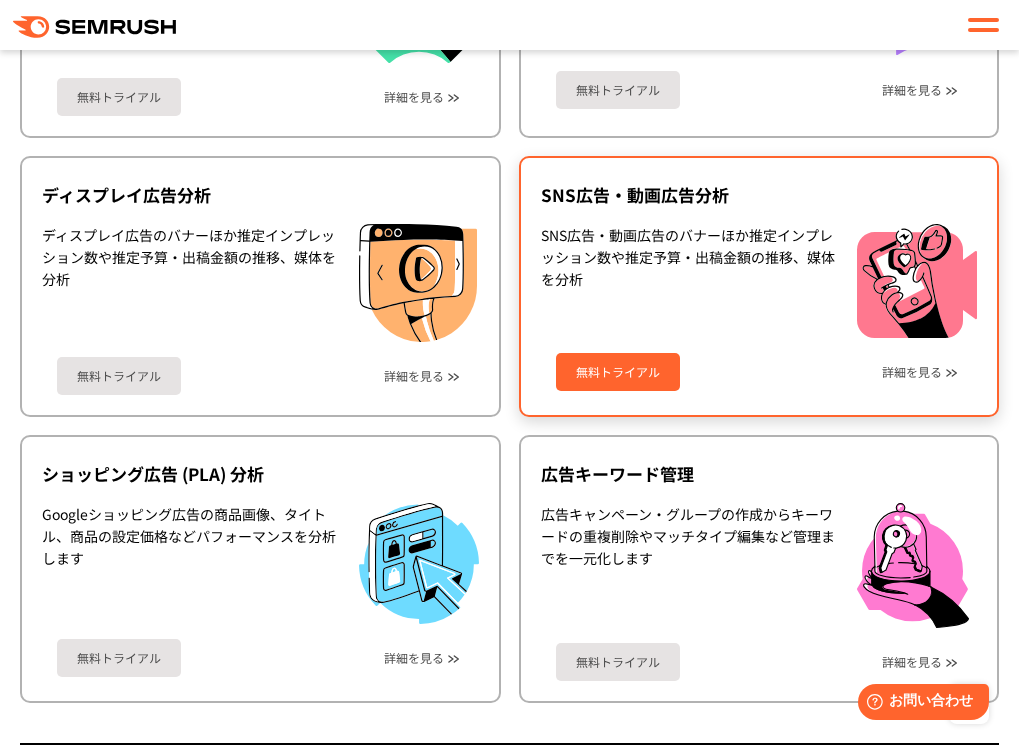 click on "SNS広告・動画広告分析
SNS広告・動画広告のバナーほか推定インプレッション数や推定予算・出稿金額の推移、媒体を分析
無料トライアル 詳細を見る" at bounding box center (759, 286) 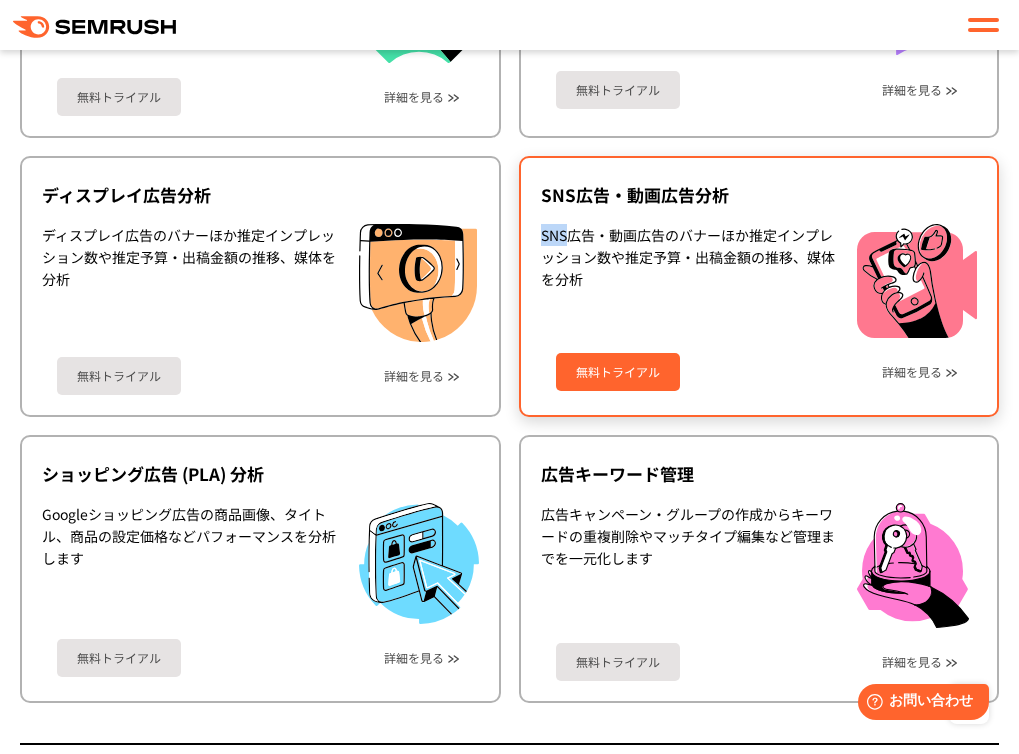 click on "SNS広告・動画広告分析
SNS広告・動画広告のバナーほか推定インプレッション数や推定予算・出稿金額の推移、媒体を分析
無料トライアル 詳細を見る" at bounding box center [759, 286] 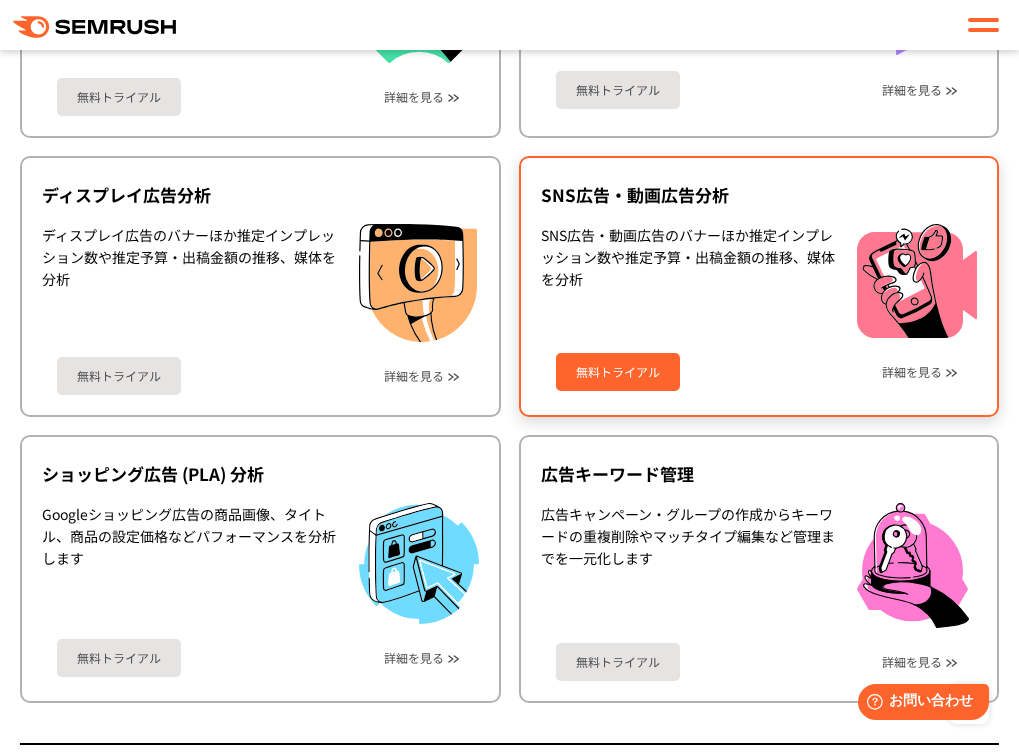 click on "SNS広告・動画広告分析" at bounding box center (759, 195) 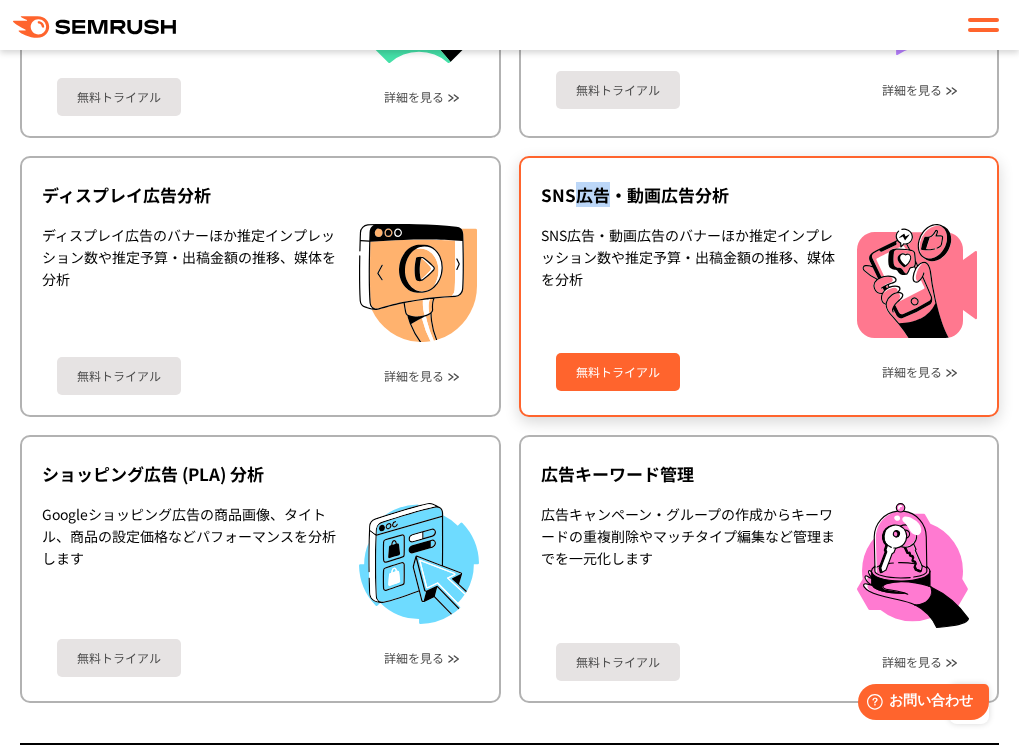 click on "SNS広告・動画広告分析" at bounding box center [759, 195] 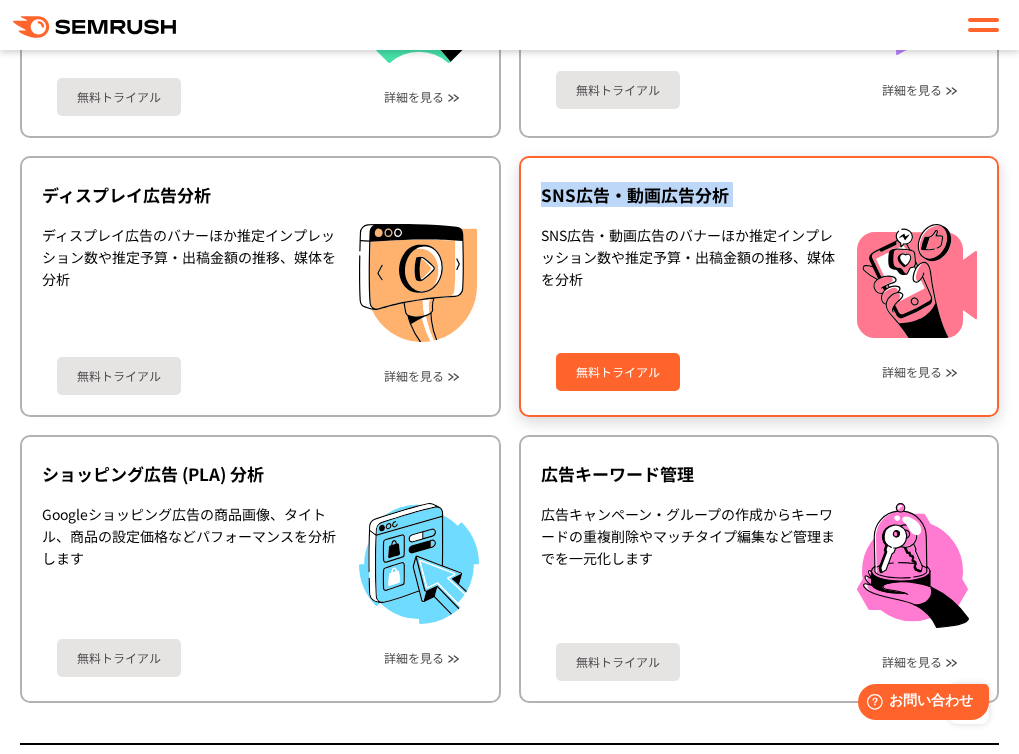 click on "SNS広告・動画広告分析" at bounding box center (759, 195) 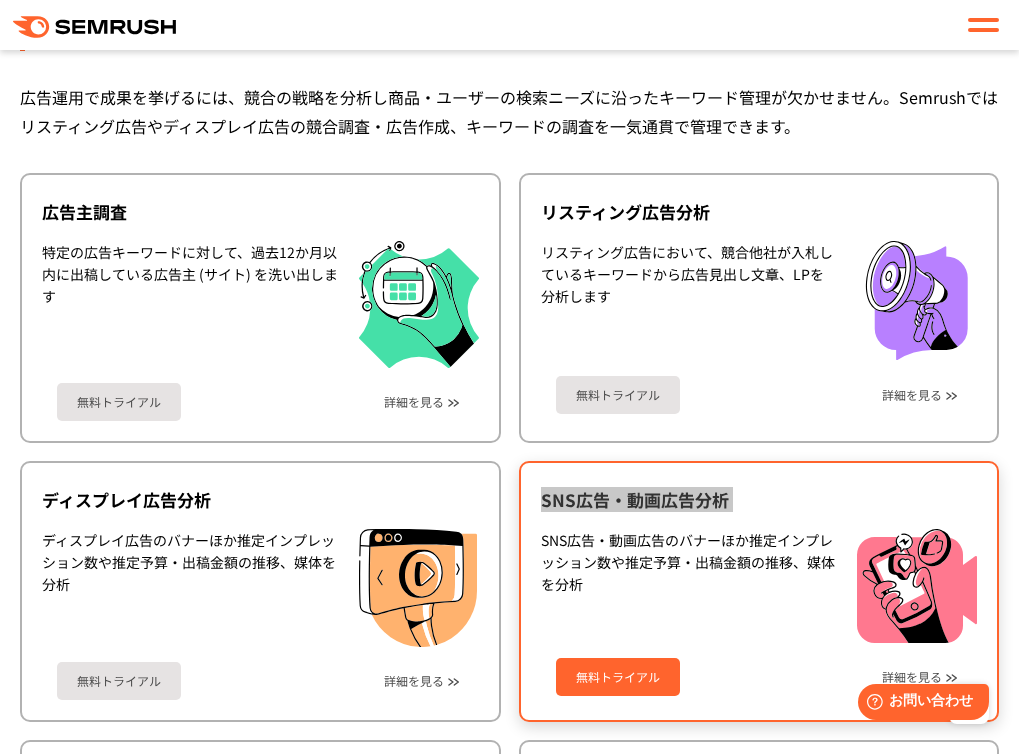 scroll, scrollTop: 2481, scrollLeft: 0, axis: vertical 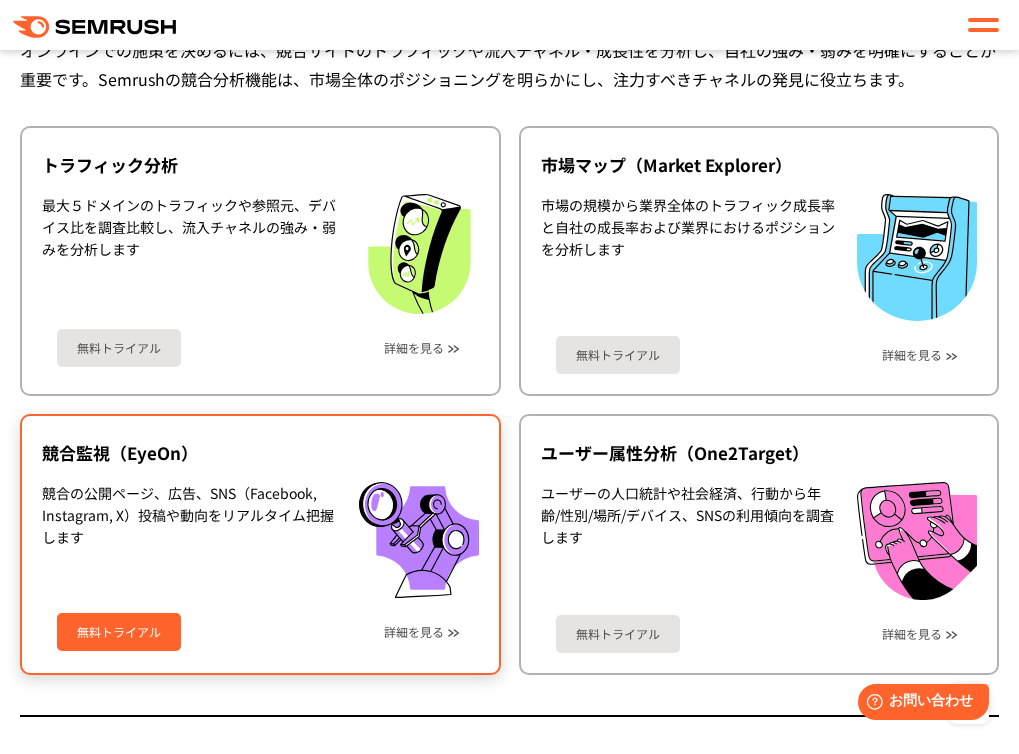 click on "競合監視（EyeOn）
競合の公開ページ、広告、SNS（Facebook, Instagram, X）投稿や動向をリアルタイム把握します
無料トライアル 詳細を見る" at bounding box center (260, 544) 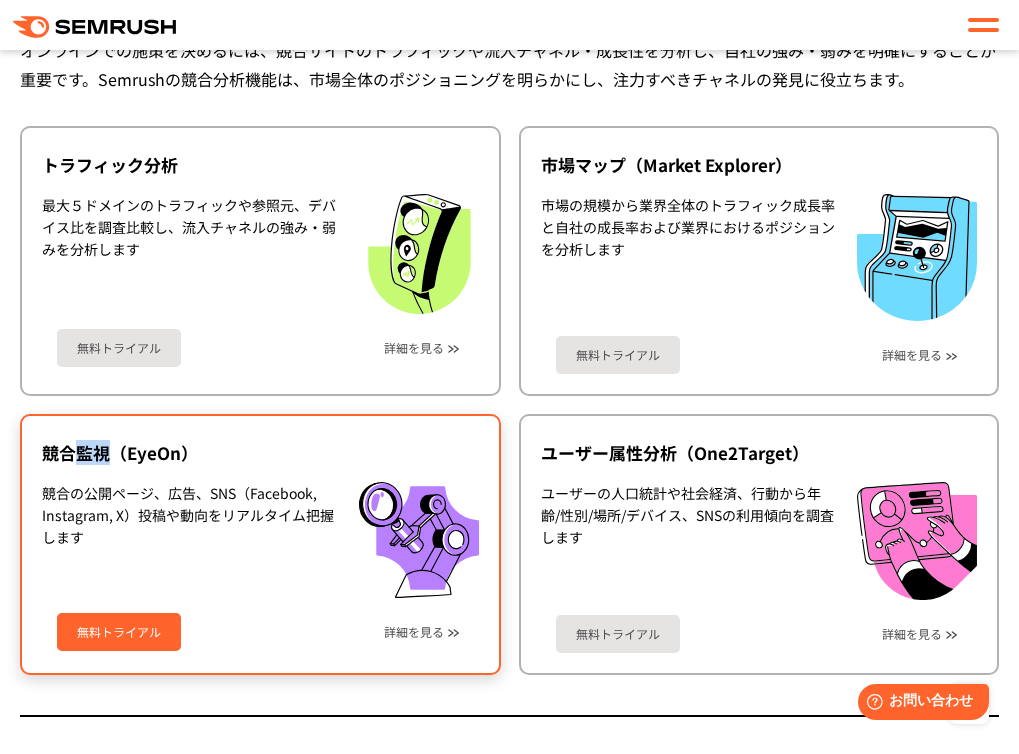 click on "競合監視（EyeOn）" at bounding box center [260, 453] 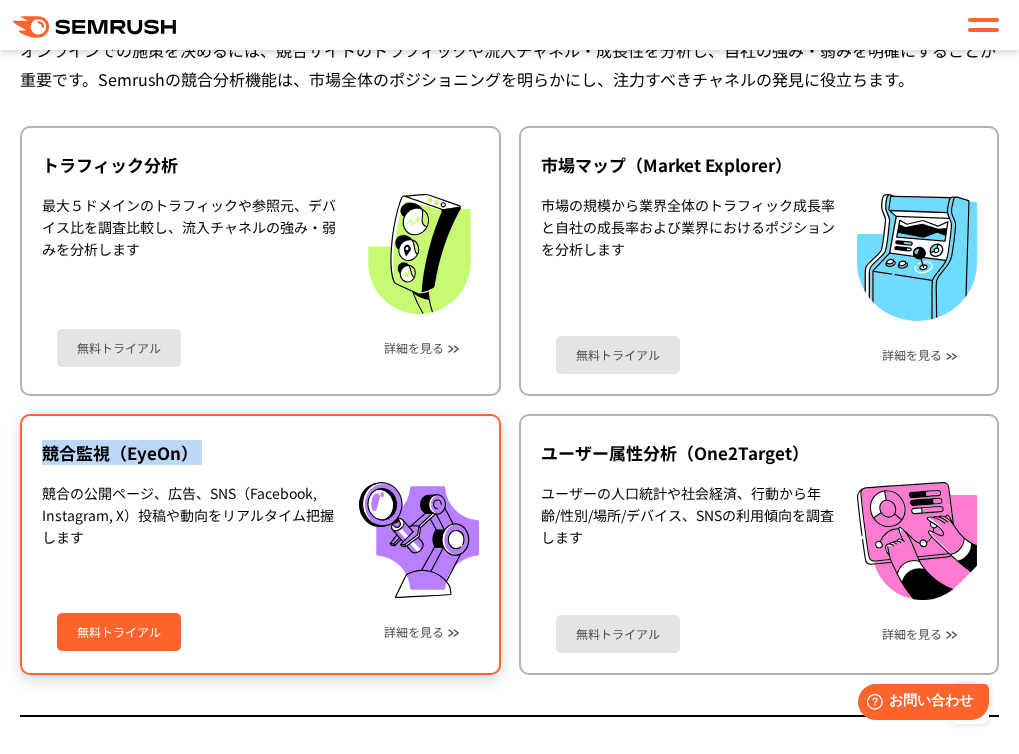 click on "競合監視（EyeOn）" at bounding box center (260, 453) 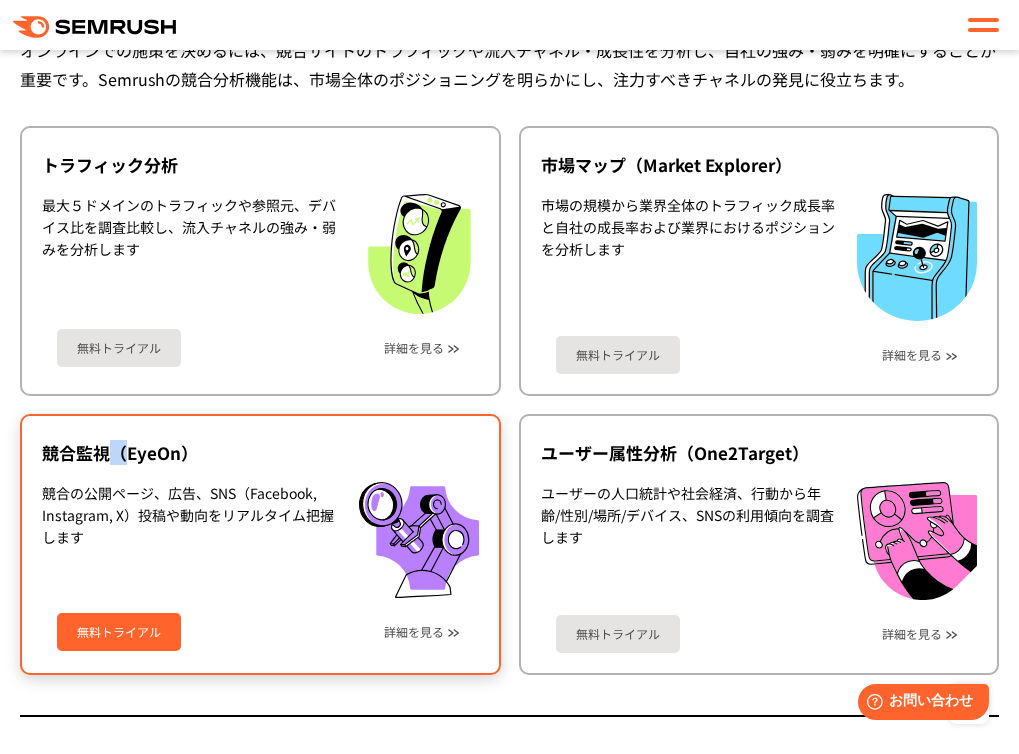 click on "競合監視（EyeOn）" at bounding box center [260, 453] 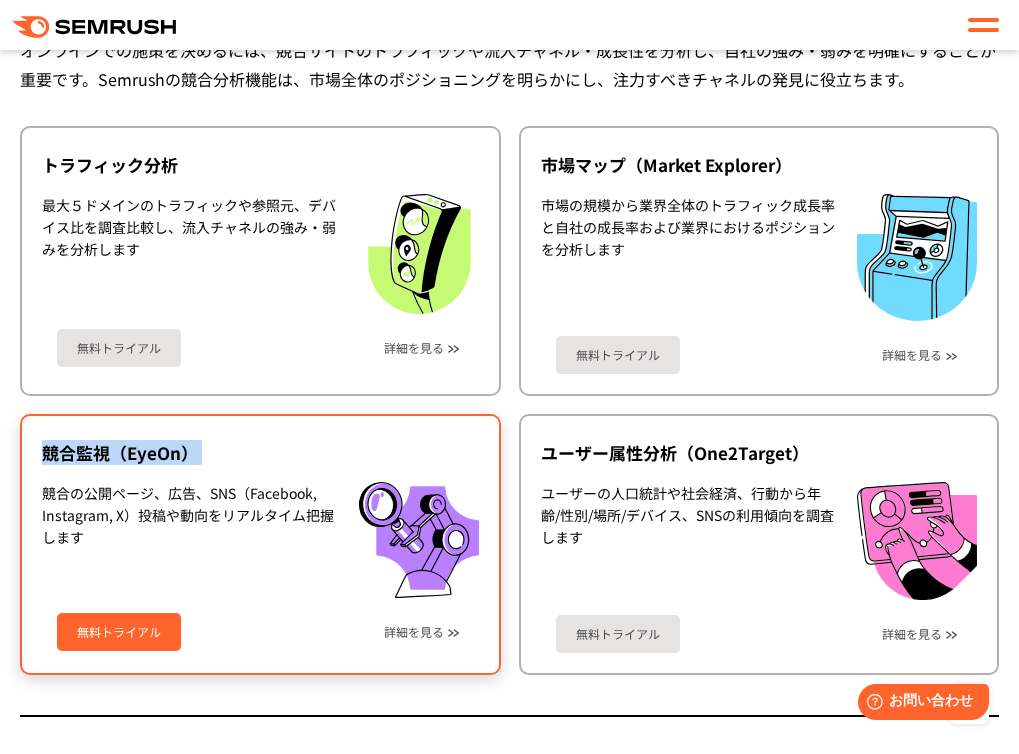 click on "競合監視（EyeOn）" at bounding box center [260, 453] 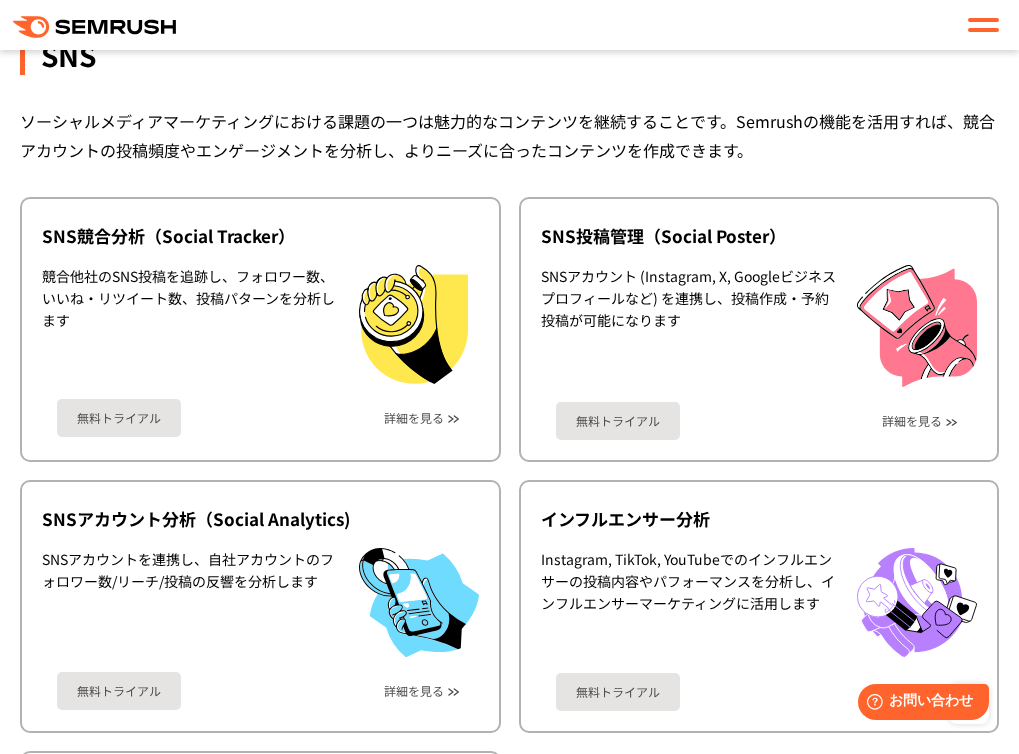 scroll, scrollTop: 5844, scrollLeft: 0, axis: vertical 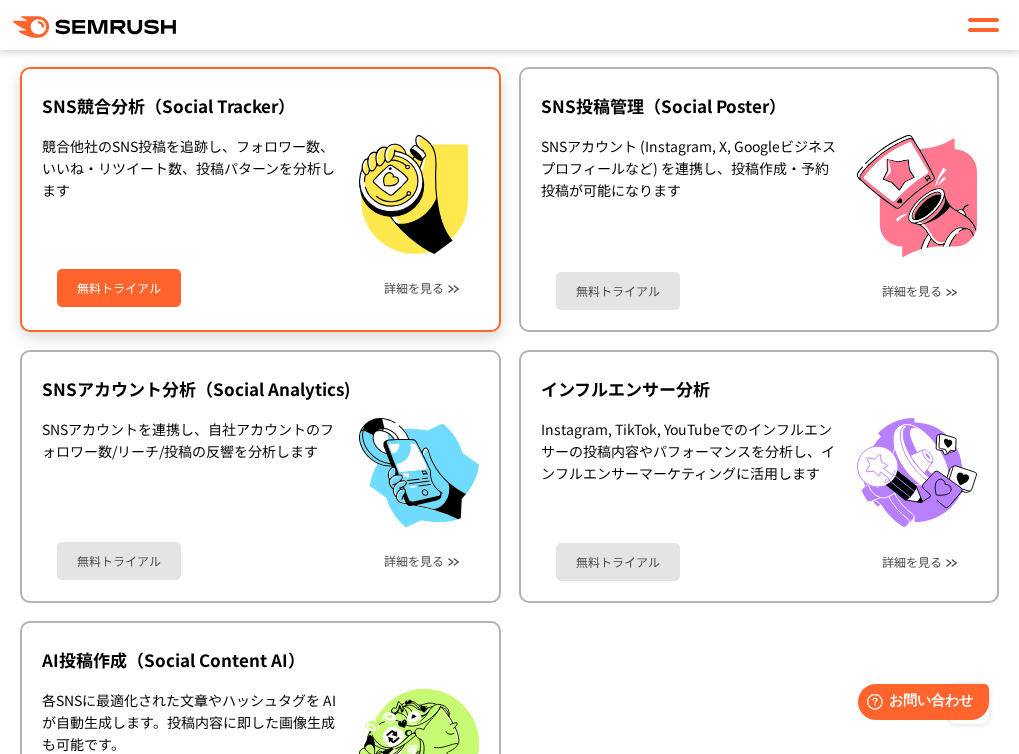 click on "SNS競合分析（Social Tracker）" at bounding box center [260, 106] 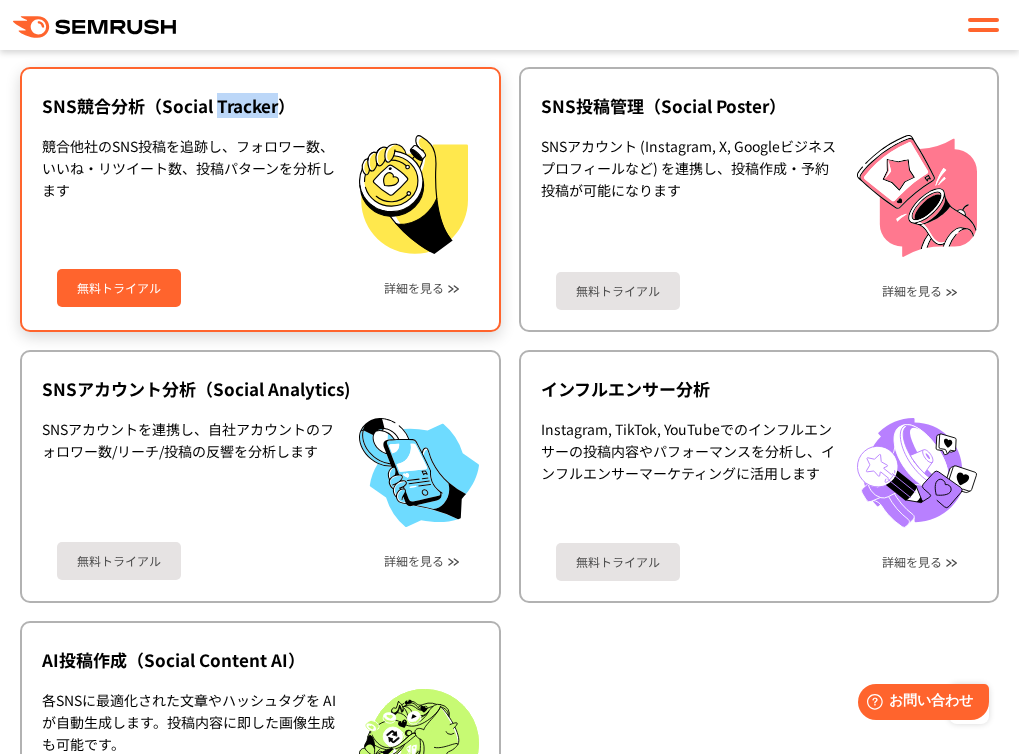 click on "SNS競合分析（Social Tracker）" at bounding box center [260, 106] 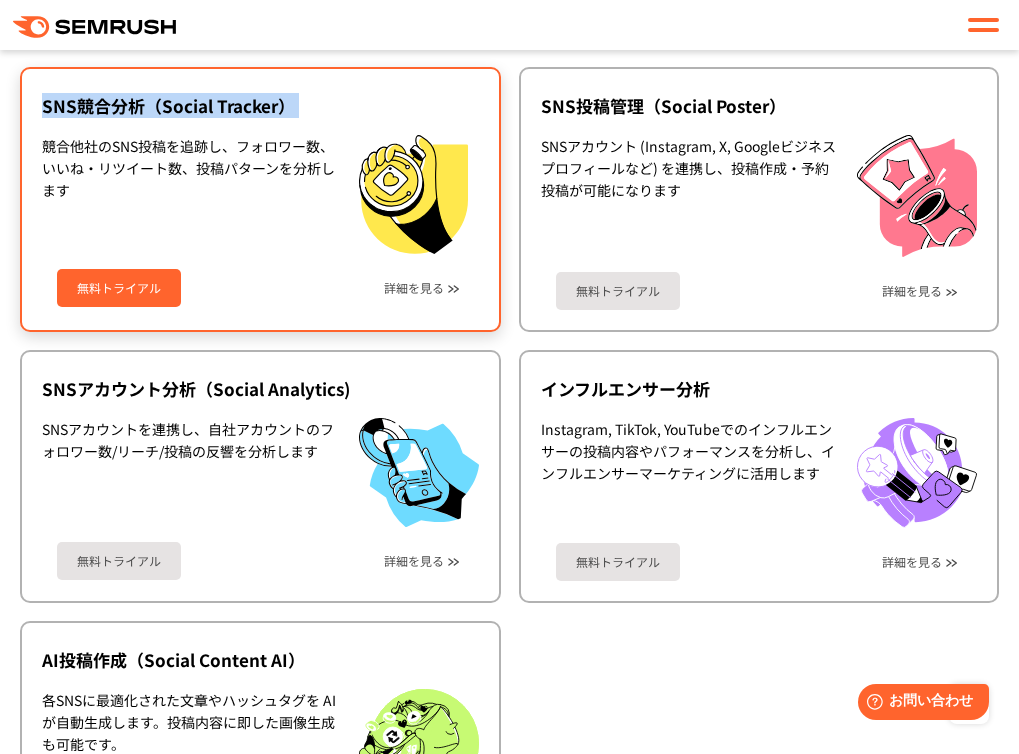 click on "SNS競合分析（Social Tracker）" at bounding box center [260, 106] 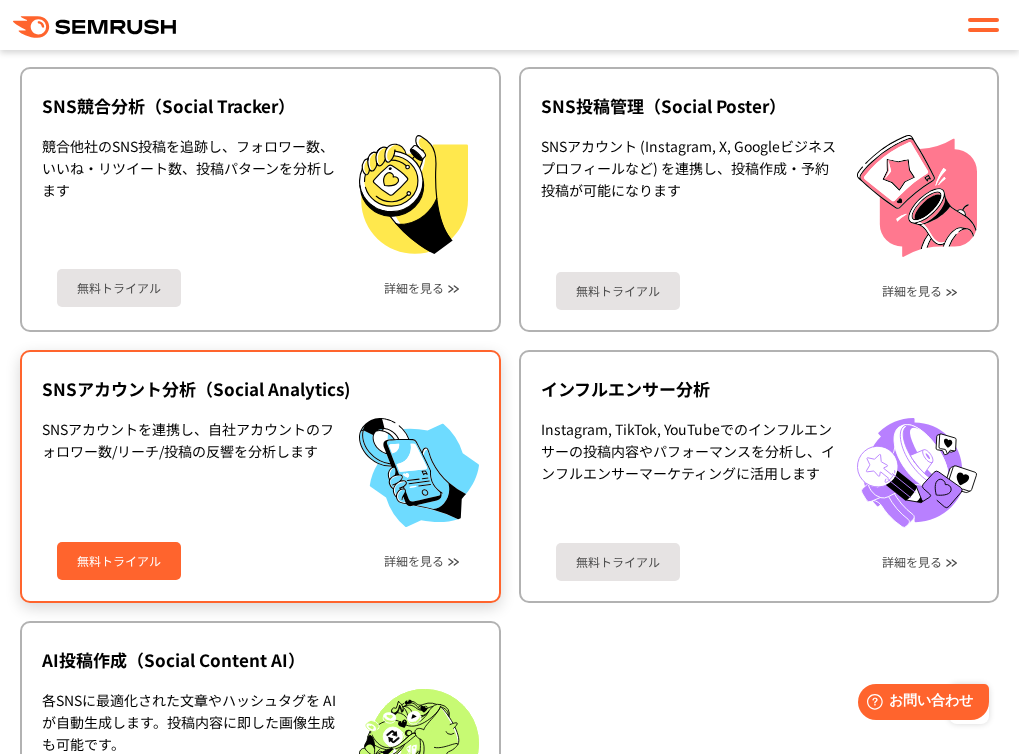 click on "SNSアカウント分析（Social Analytics)" at bounding box center [260, 389] 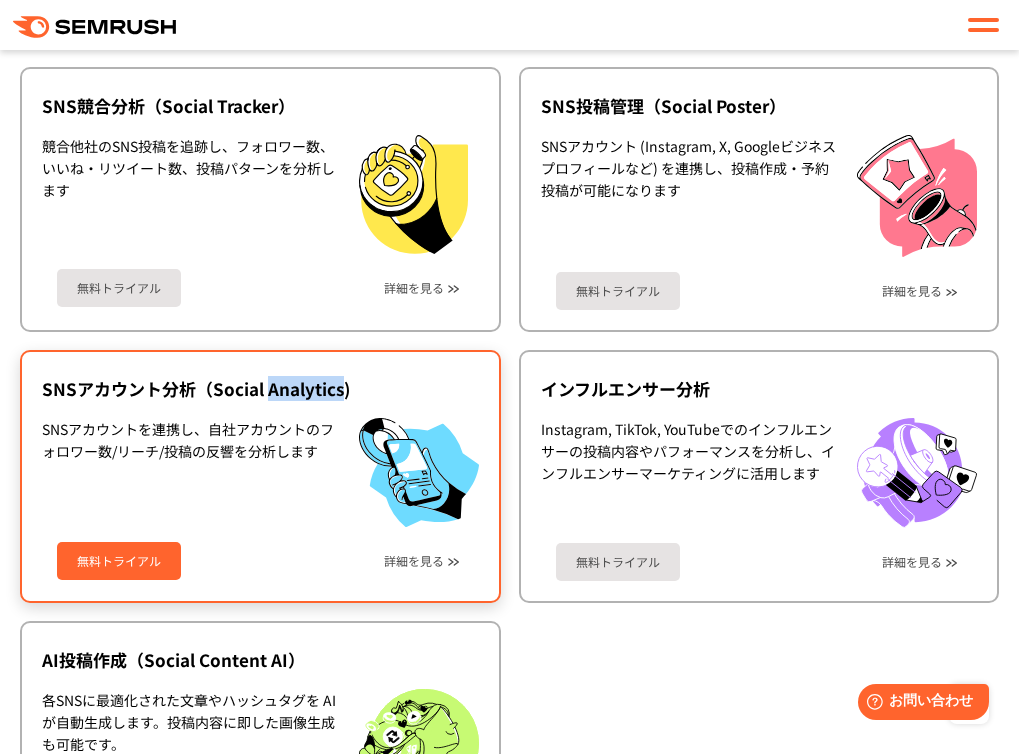 click on "SNSアカウント分析（Social Analytics)" at bounding box center [260, 389] 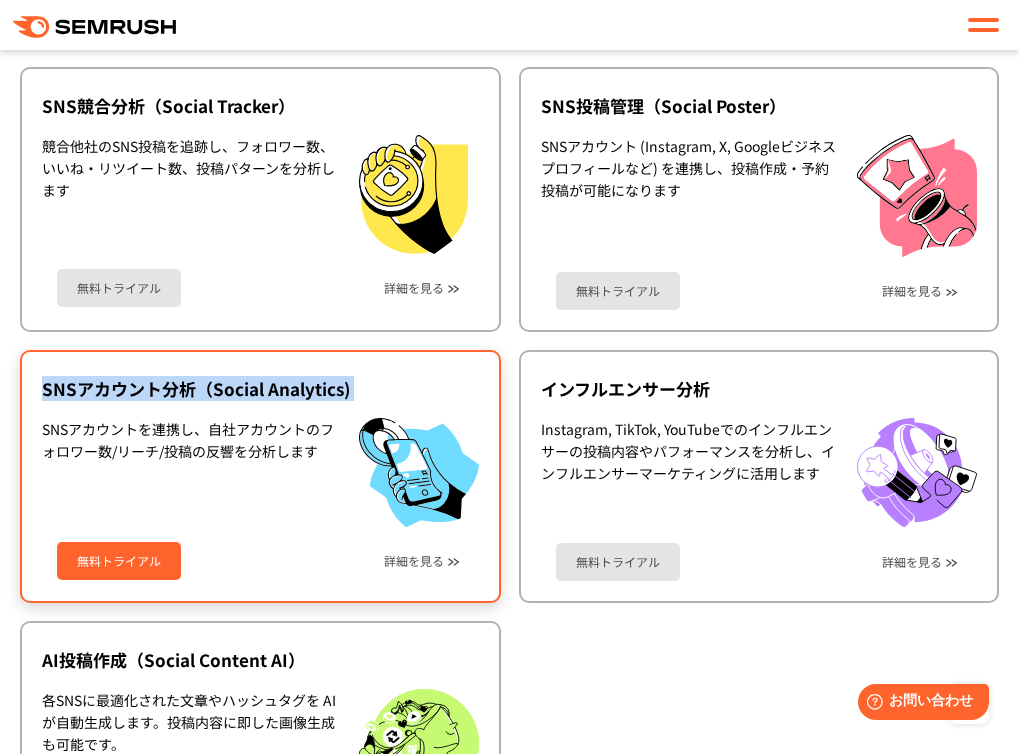 click on "SNSアカウント分析（Social Analytics)" at bounding box center [260, 389] 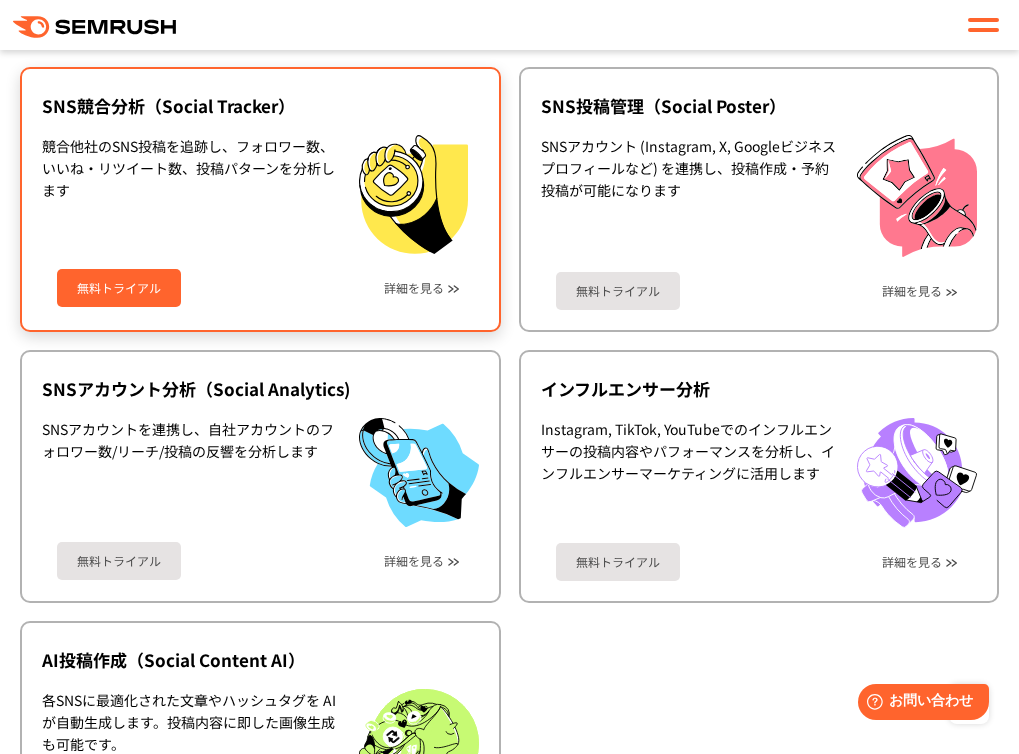 click on "SNS競合分析（Social Tracker）" at bounding box center (260, 106) 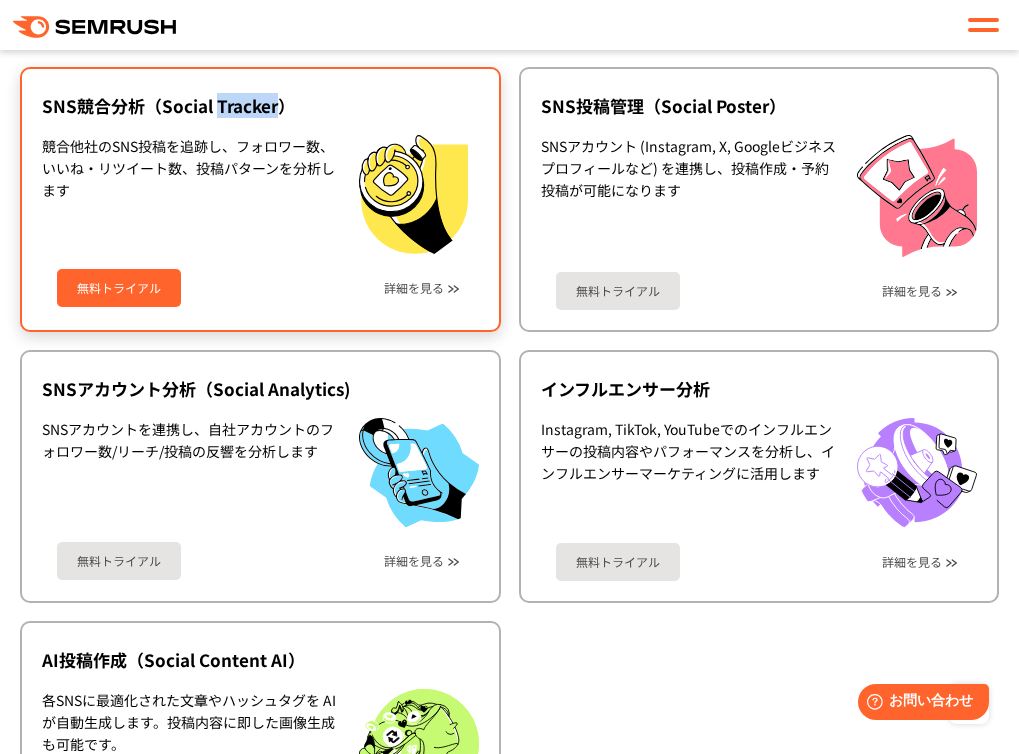 click on "SNS競合分析（Social Tracker）" at bounding box center (260, 106) 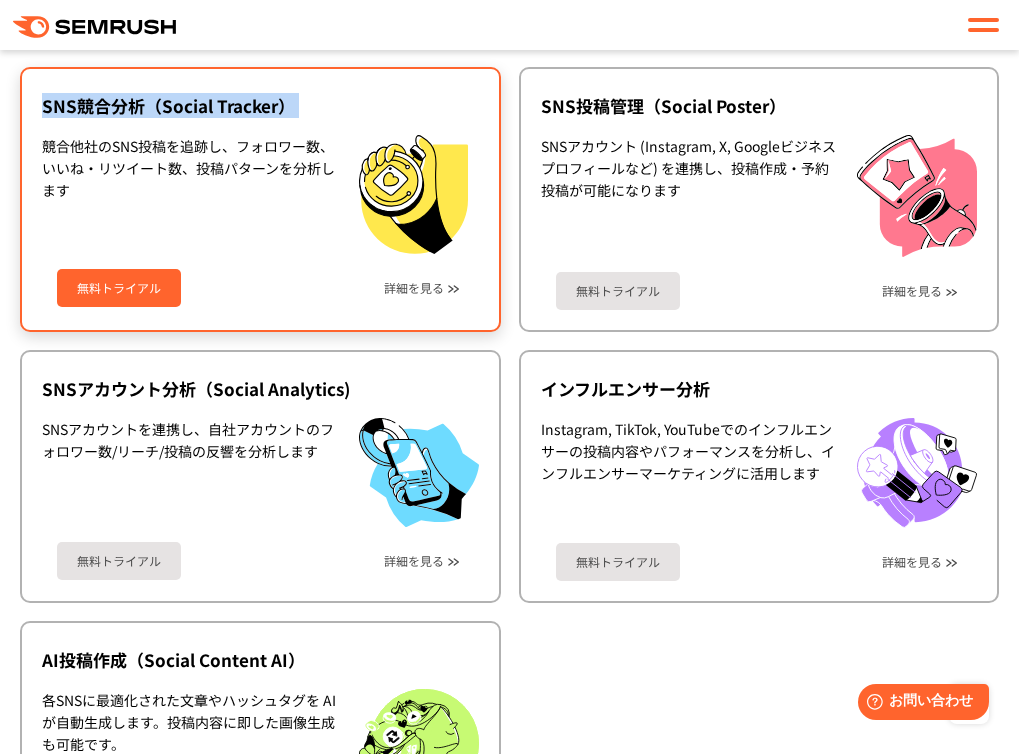 click on "SNS競合分析（Social Tracker）" at bounding box center [260, 106] 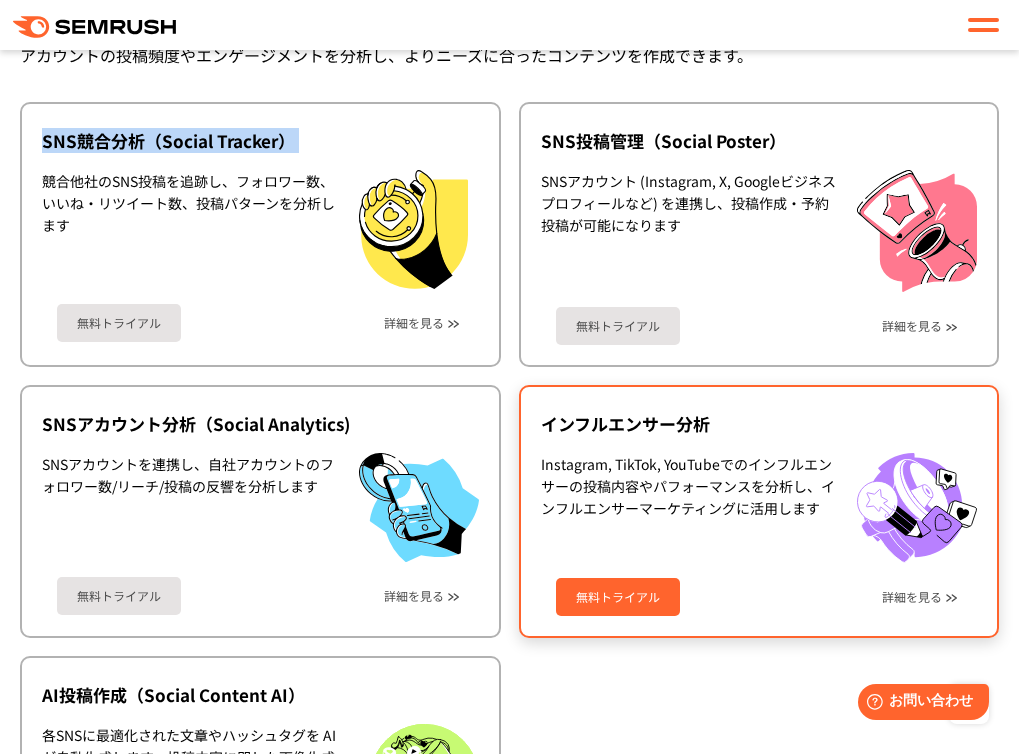 scroll, scrollTop: 5267, scrollLeft: 0, axis: vertical 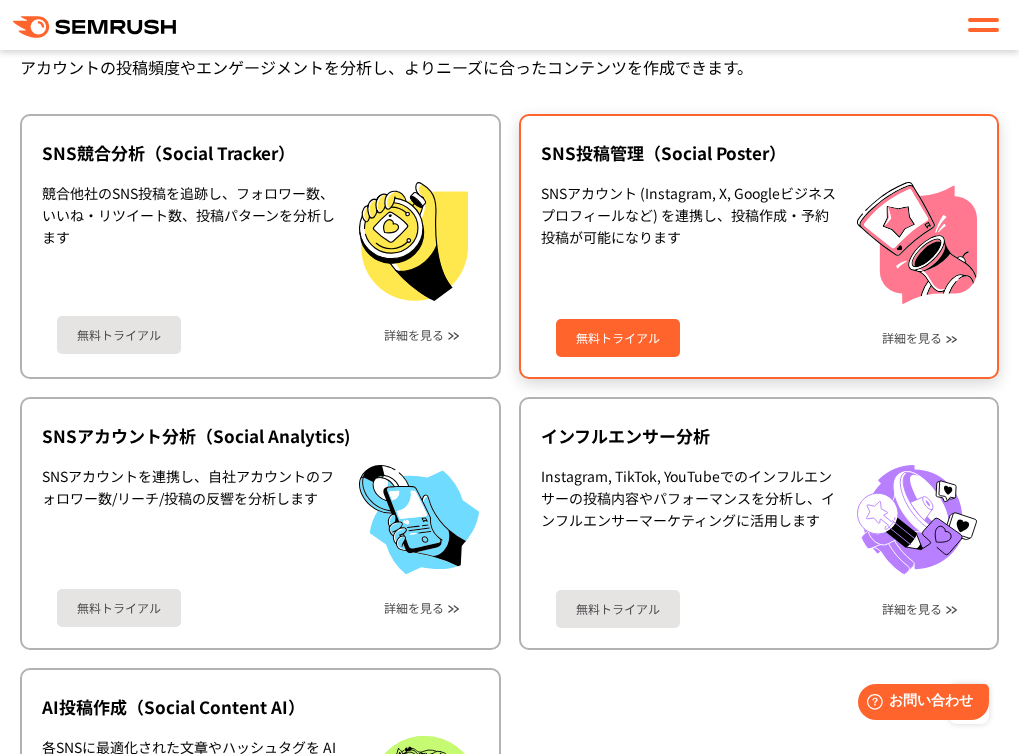 click on "SNS投稿管理（Social Poster）
SNSアカウント (Instagram, X, Googleビジネスプロフィールなど) を連携し、投稿作成・予約投稿が可能になります
無料トライアル 詳細を見る" at bounding box center [759, 247] 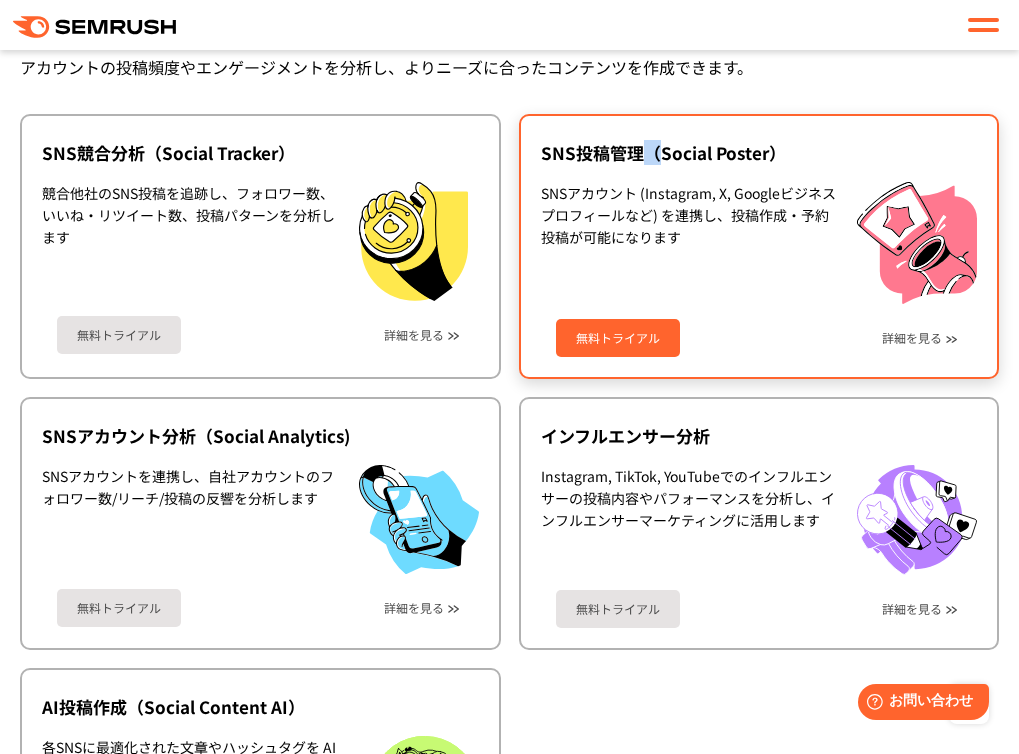 click on "SNS投稿管理（Social Poster）" at bounding box center [759, 153] 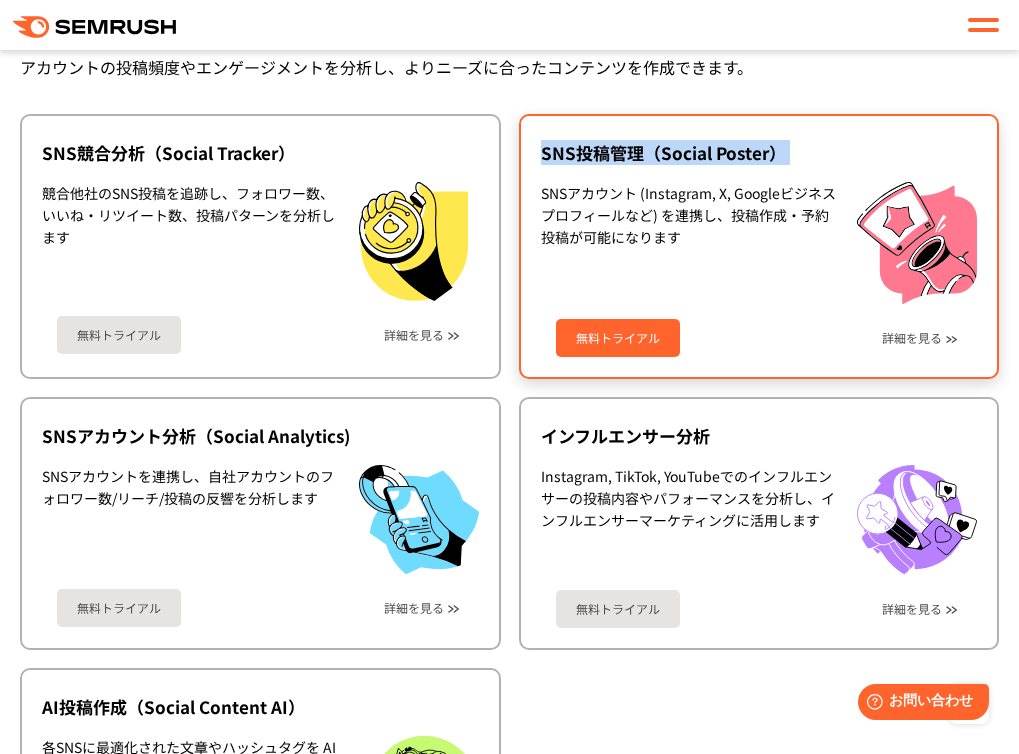 click on "SNS投稿管理（Social Poster）" at bounding box center [759, 153] 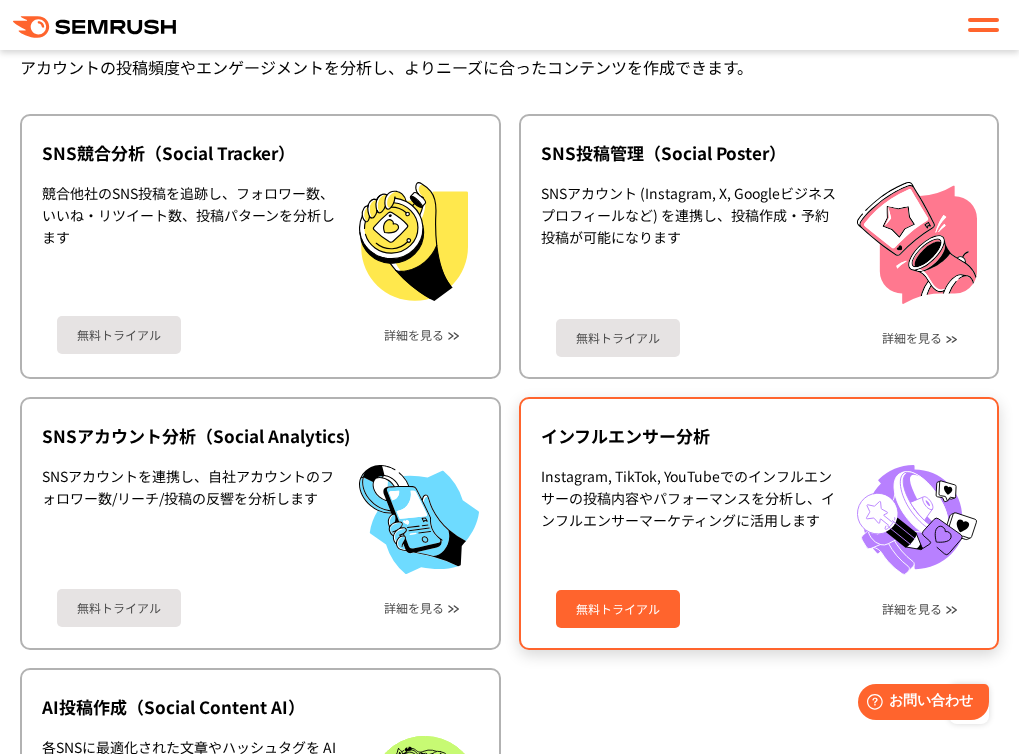 click on "インフルエンサー分析" at bounding box center (759, 436) 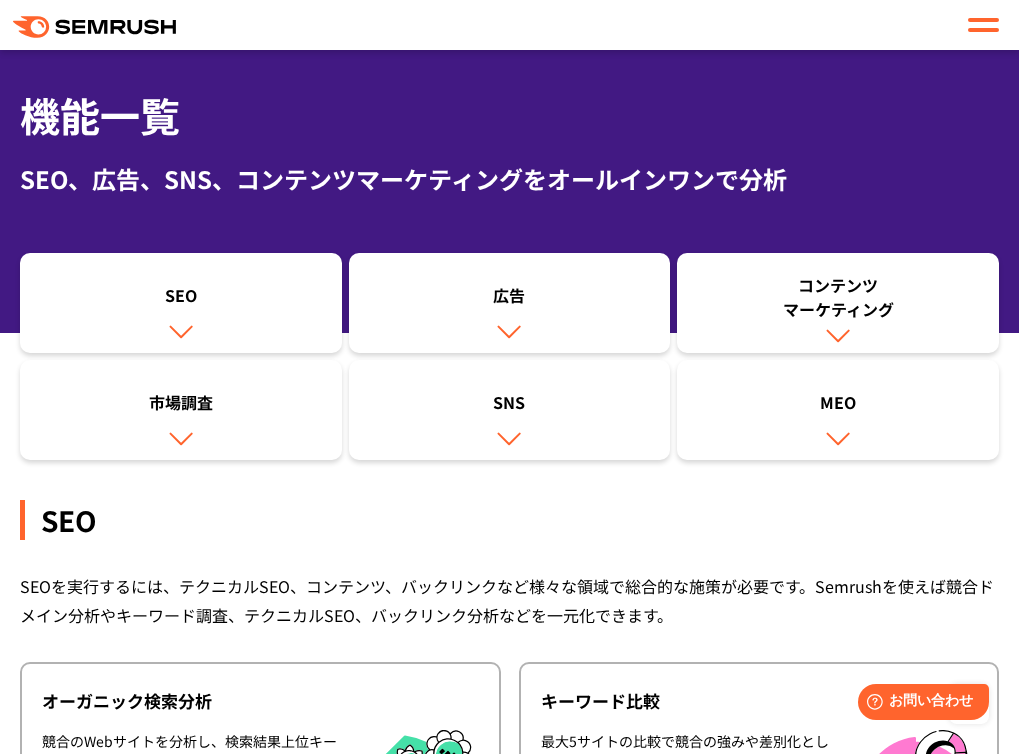 scroll, scrollTop: 0, scrollLeft: 0, axis: both 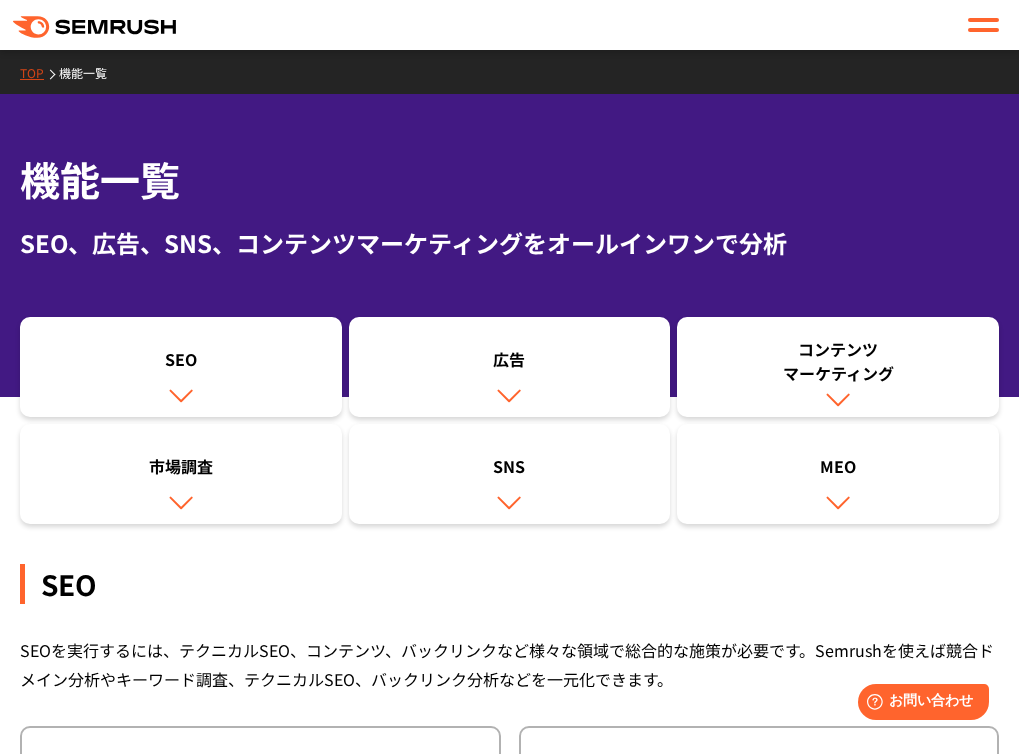 click on "SEO、広告、SNS、コンテンツマーケティングをオールインワンで分析" at bounding box center (509, 243) 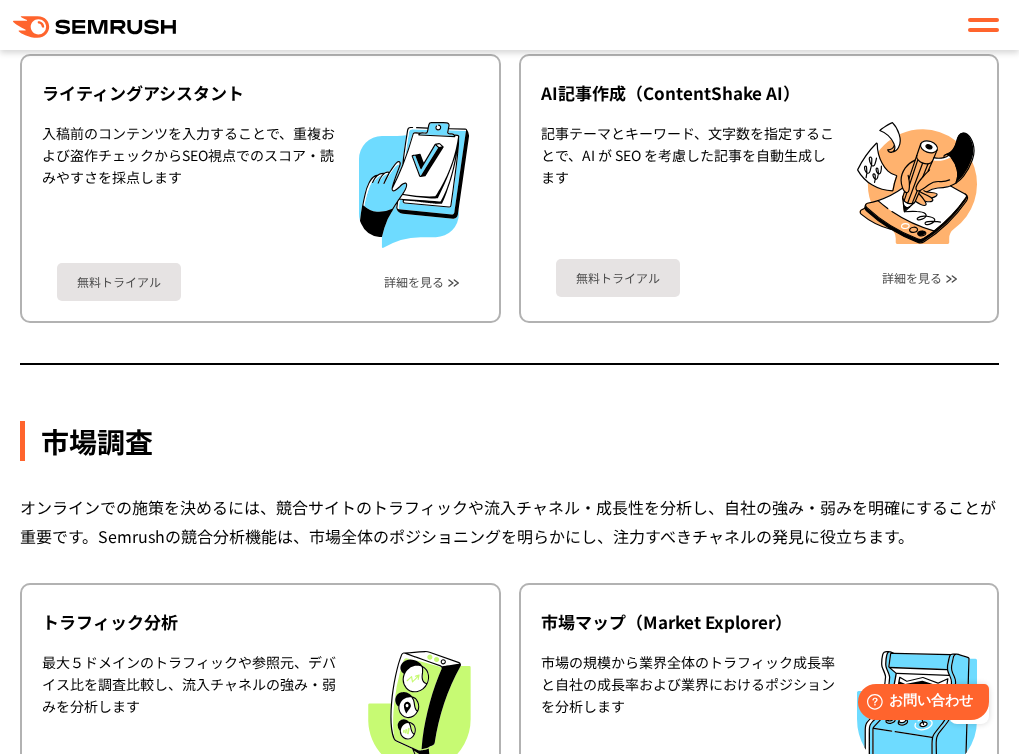 scroll, scrollTop: 3947, scrollLeft: 0, axis: vertical 